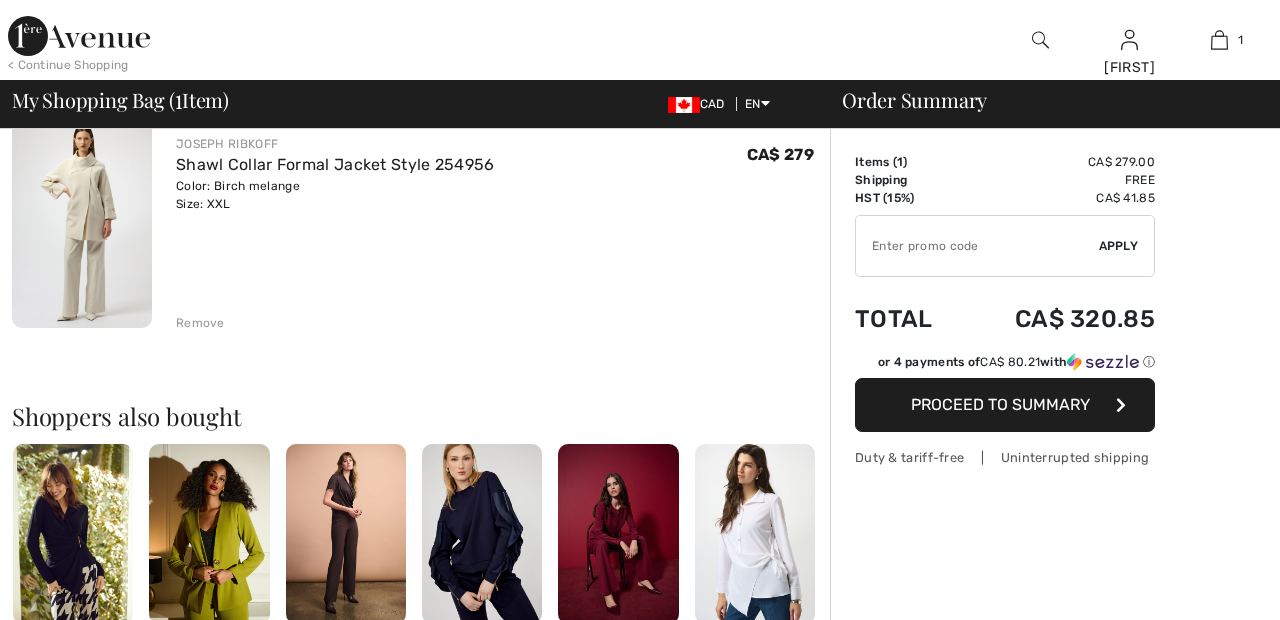 scroll, scrollTop: 0, scrollLeft: 0, axis: both 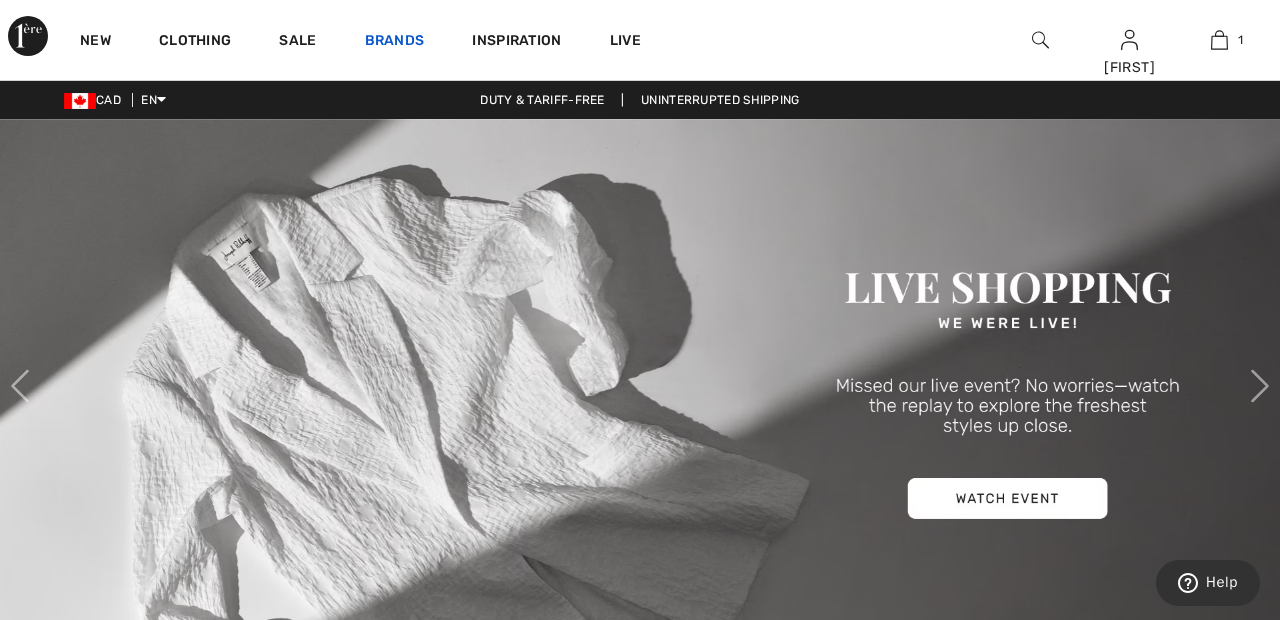 click on "Brands" at bounding box center [395, 42] 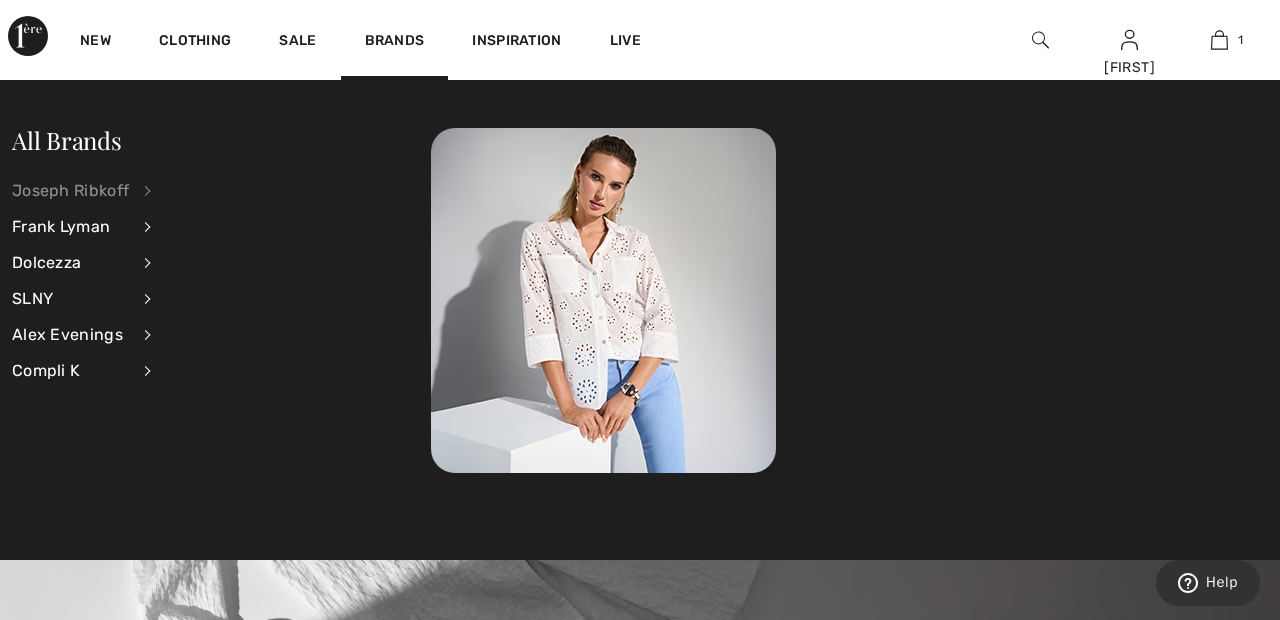 click on "Joseph Ribkoff" at bounding box center (70, 191) 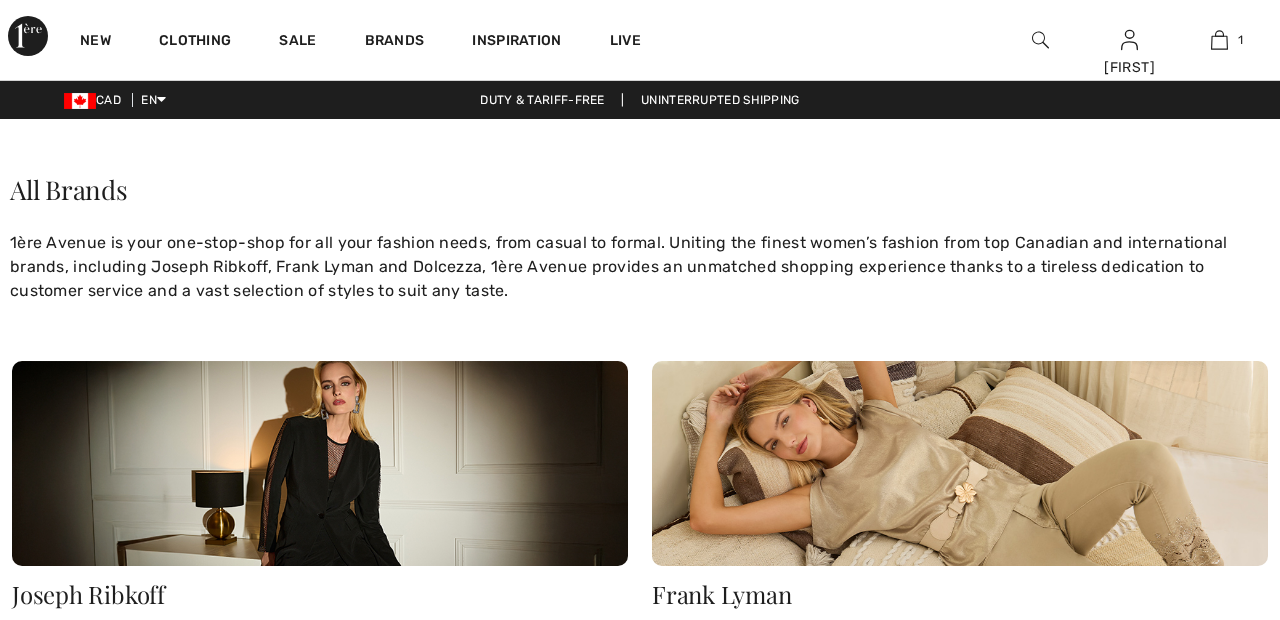 scroll, scrollTop: 354, scrollLeft: 0, axis: vertical 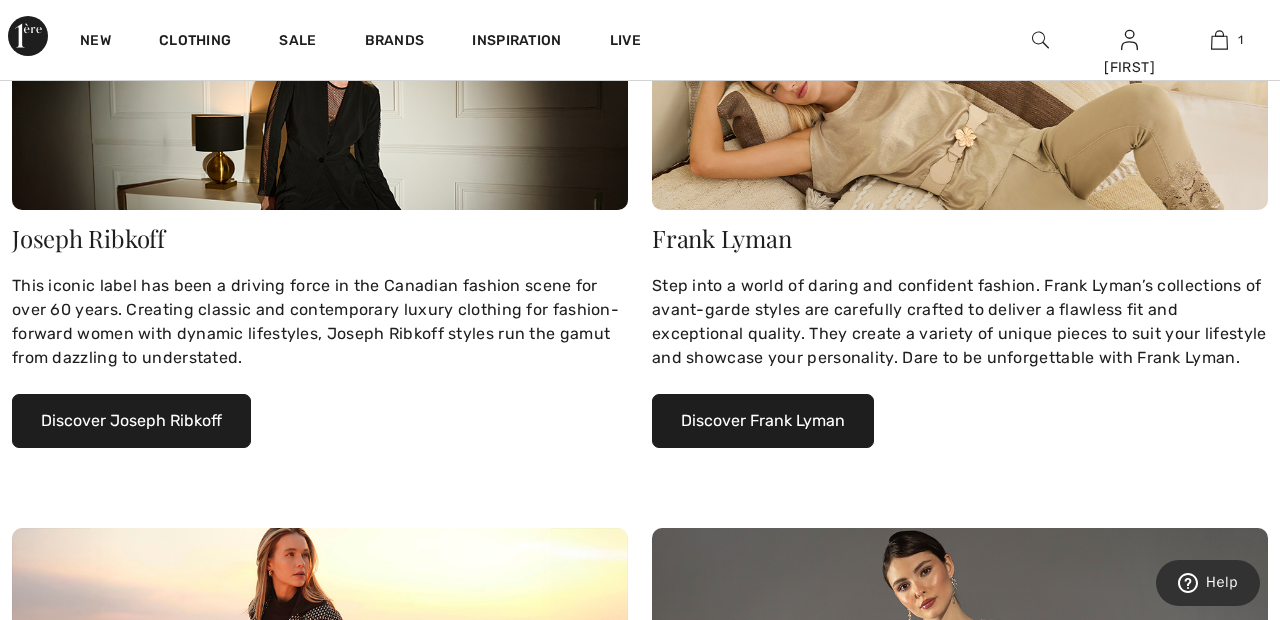 click on "Discover Joseph Ribkoff" at bounding box center [131, 421] 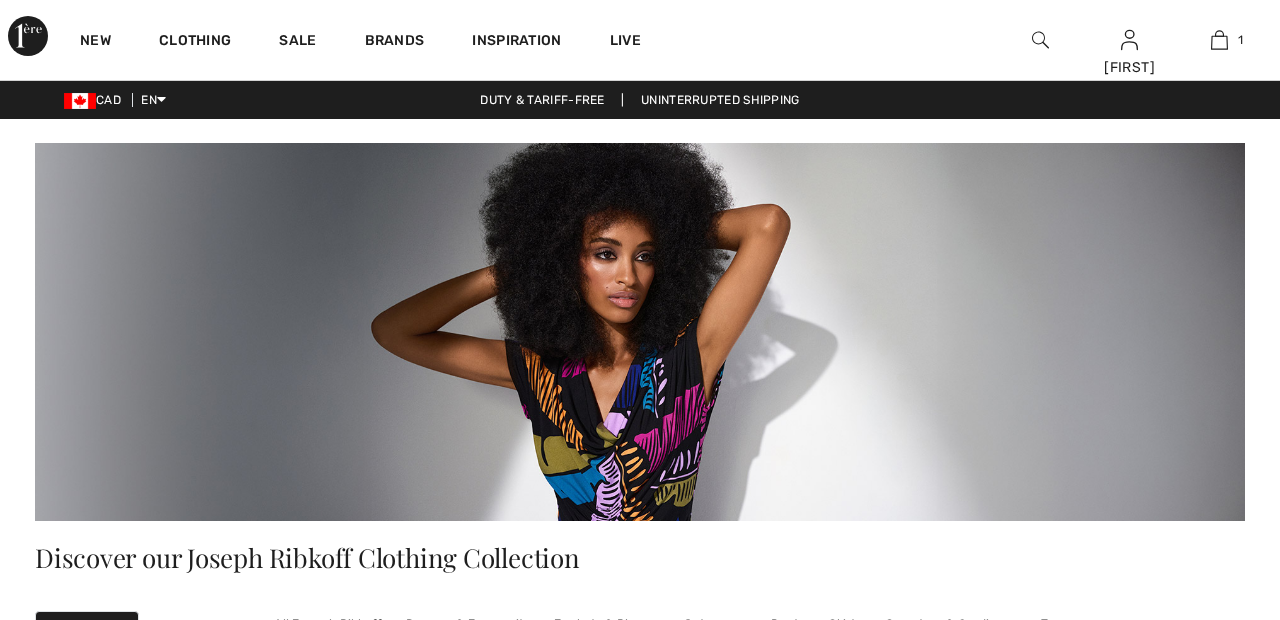 scroll, scrollTop: 376, scrollLeft: 0, axis: vertical 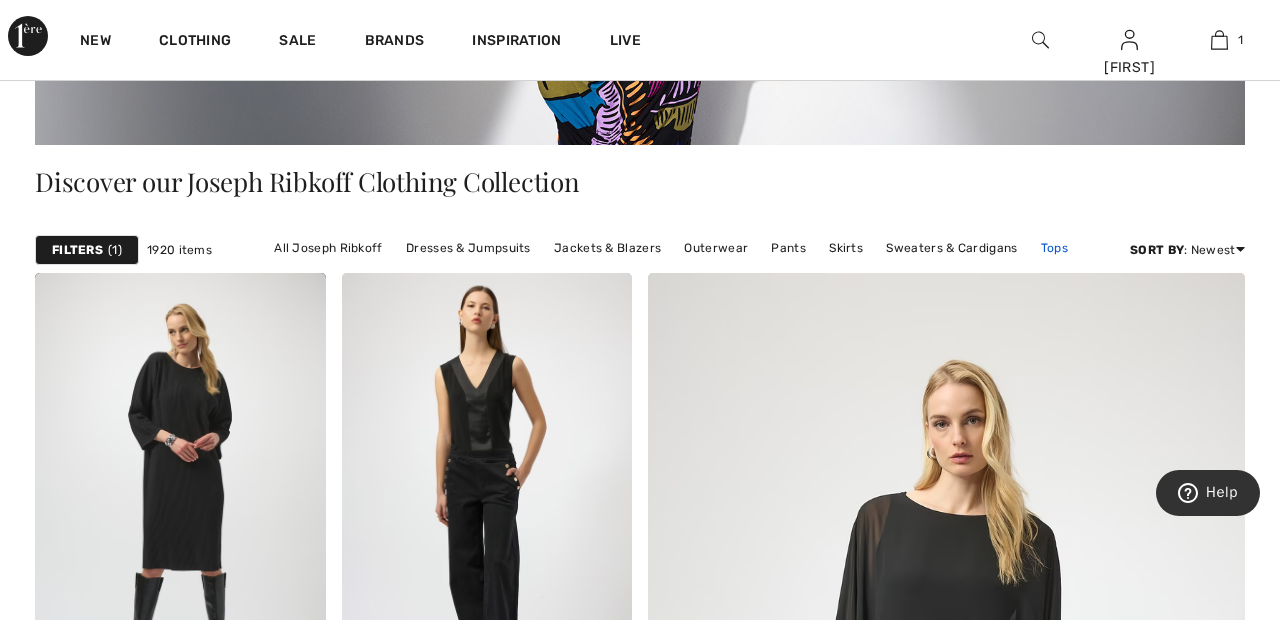 click on "Tops" at bounding box center (1054, 248) 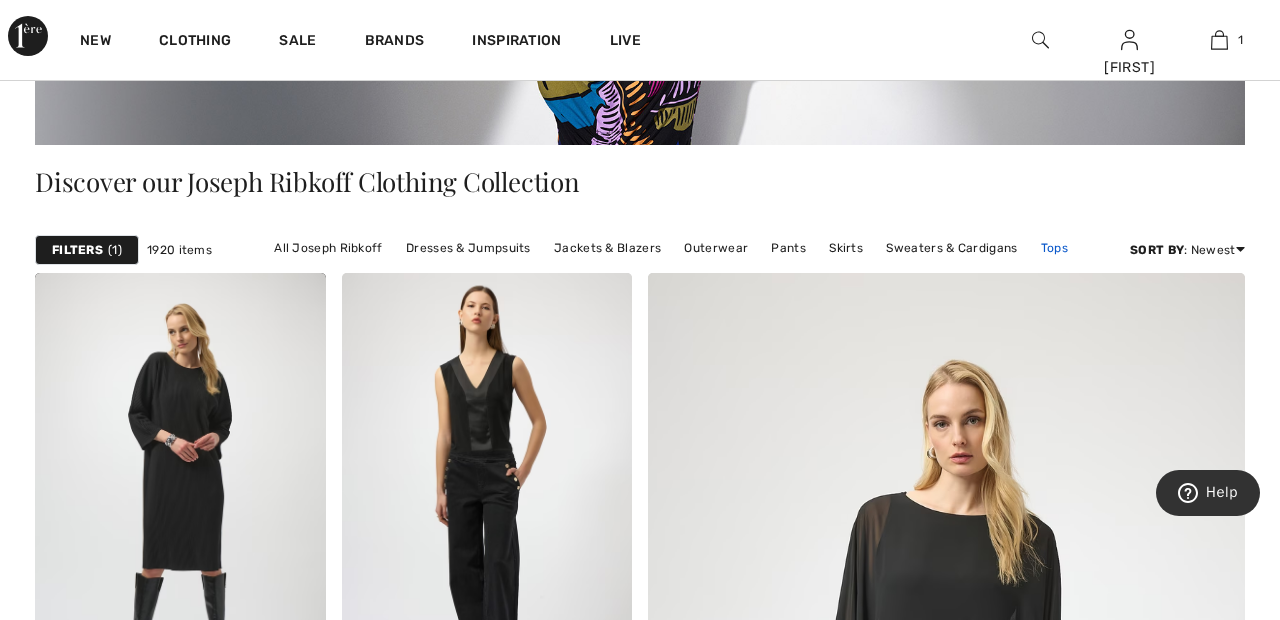 click on "Tops" at bounding box center [1054, 248] 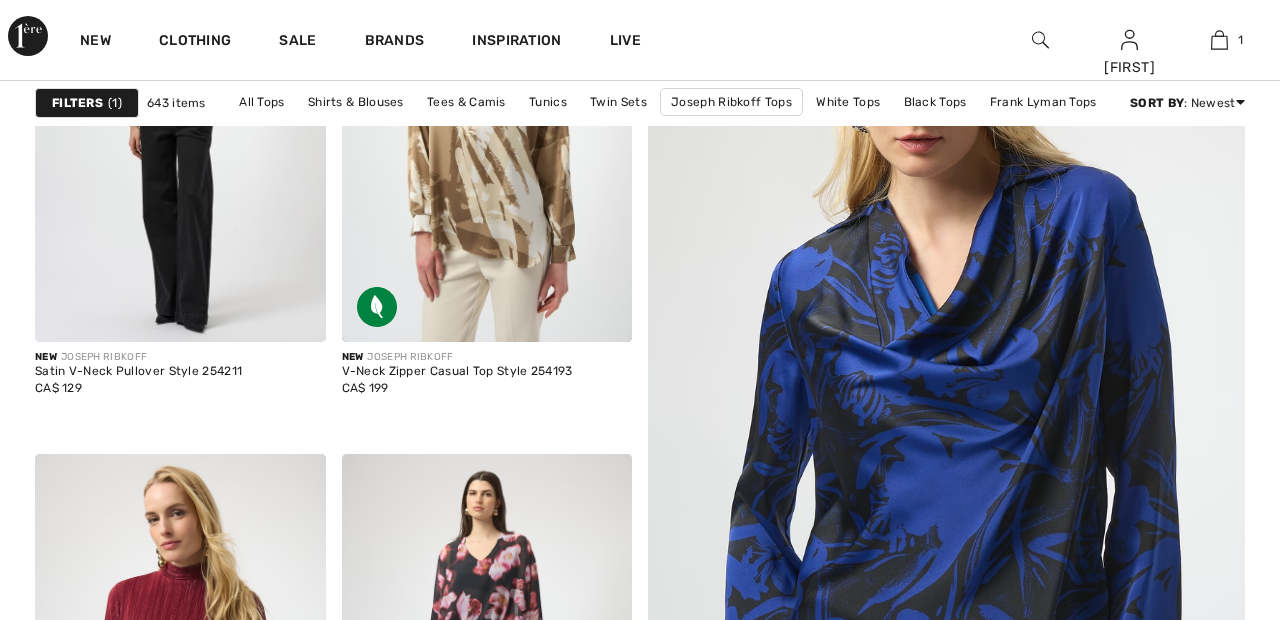 scroll, scrollTop: 0, scrollLeft: 0, axis: both 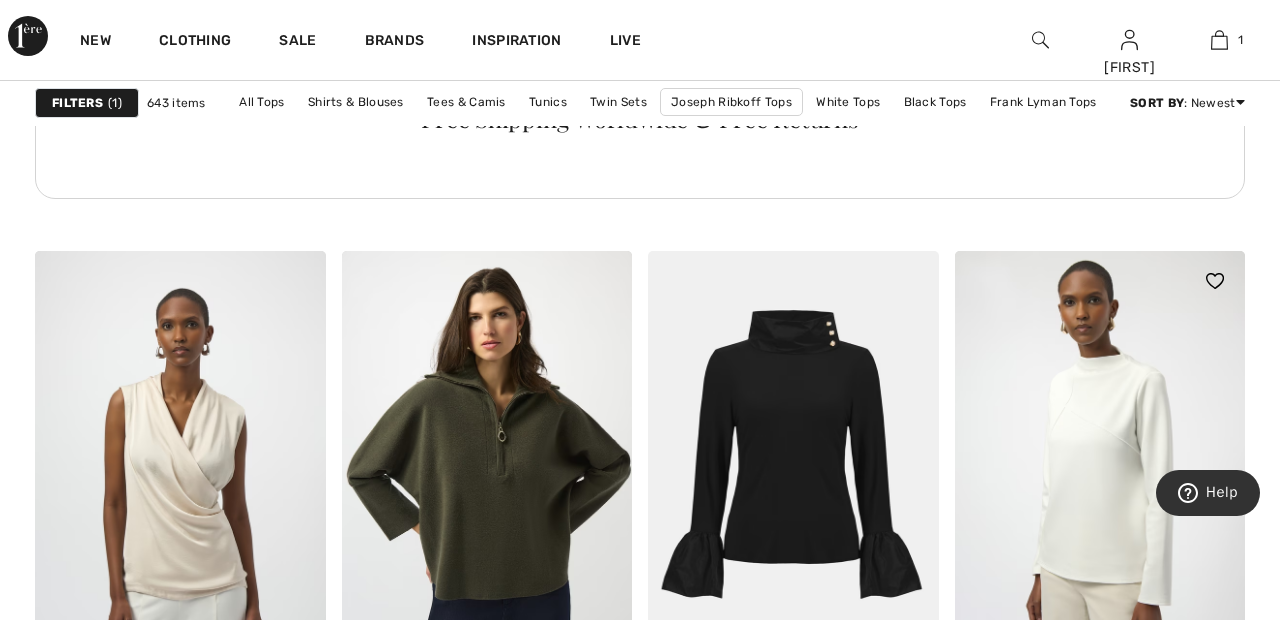 click at bounding box center (1100, 469) 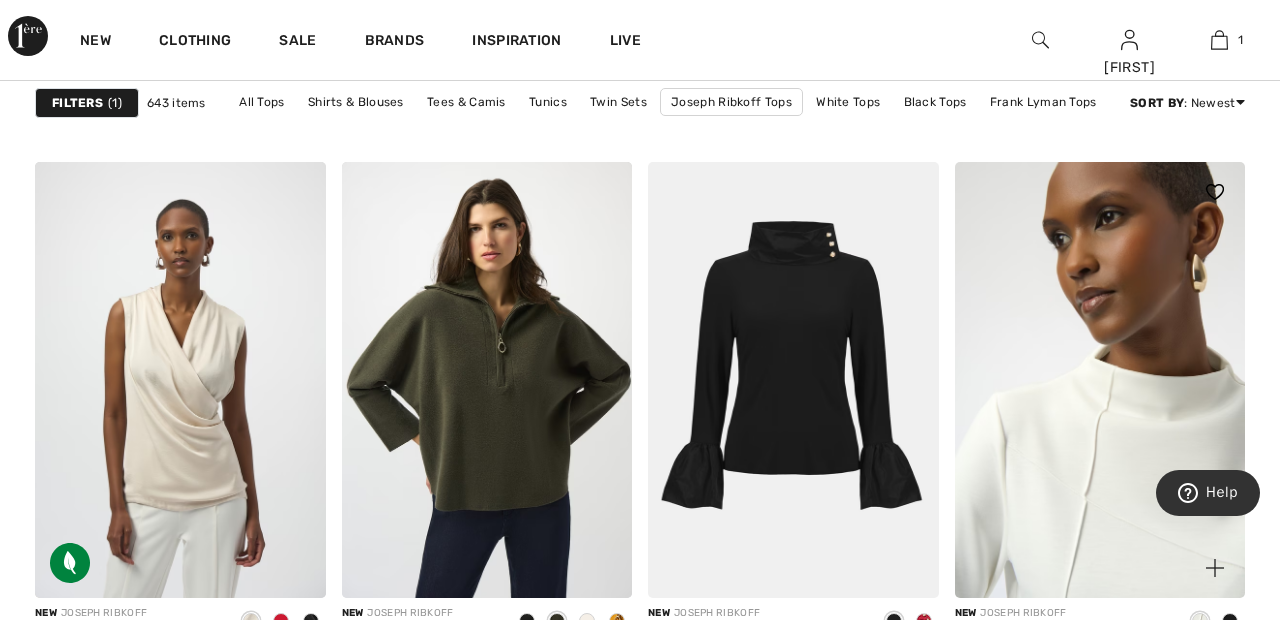 scroll, scrollTop: 2538, scrollLeft: 0, axis: vertical 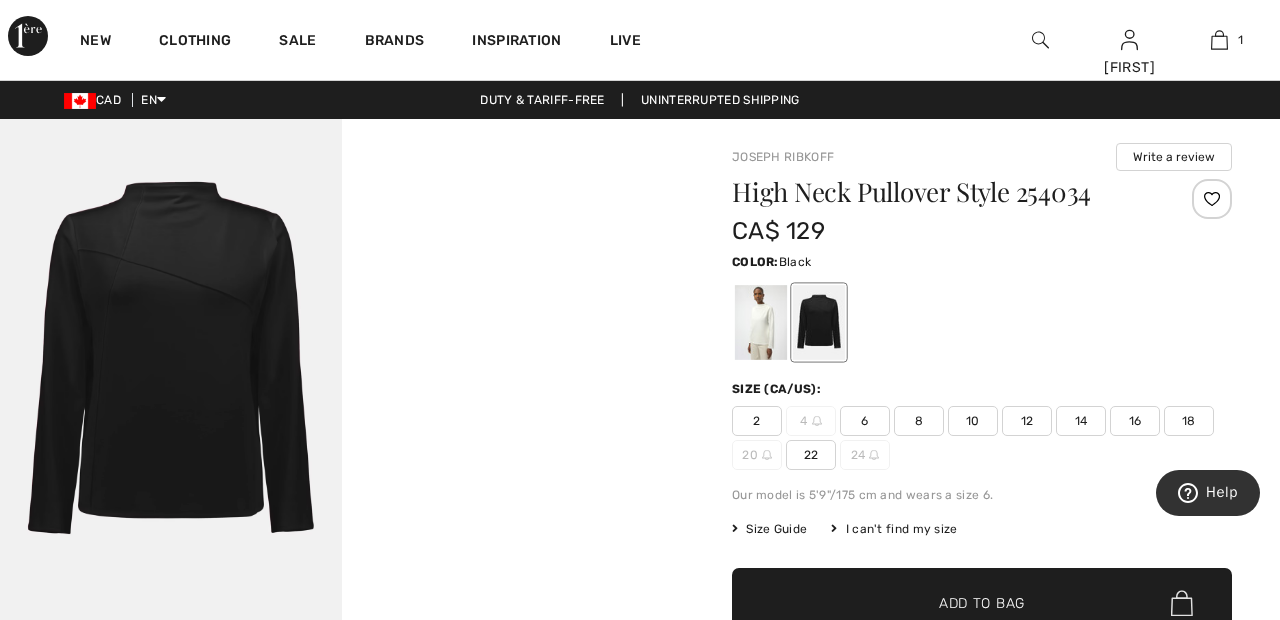 click at bounding box center [761, 322] 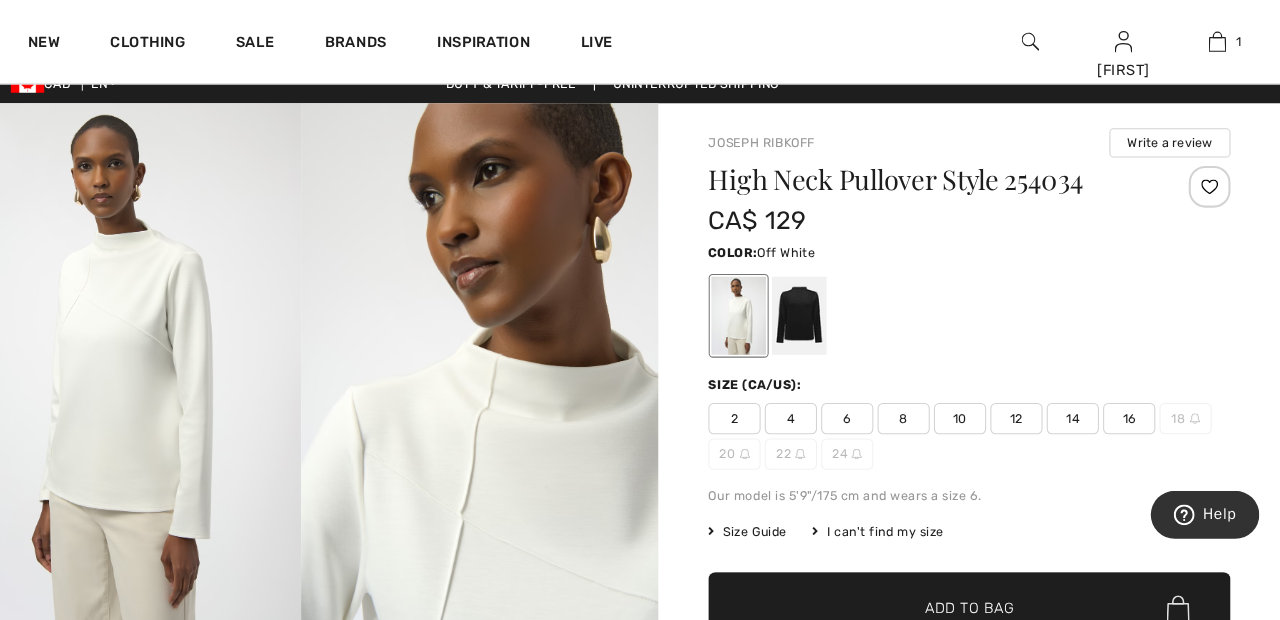 scroll, scrollTop: 0, scrollLeft: 0, axis: both 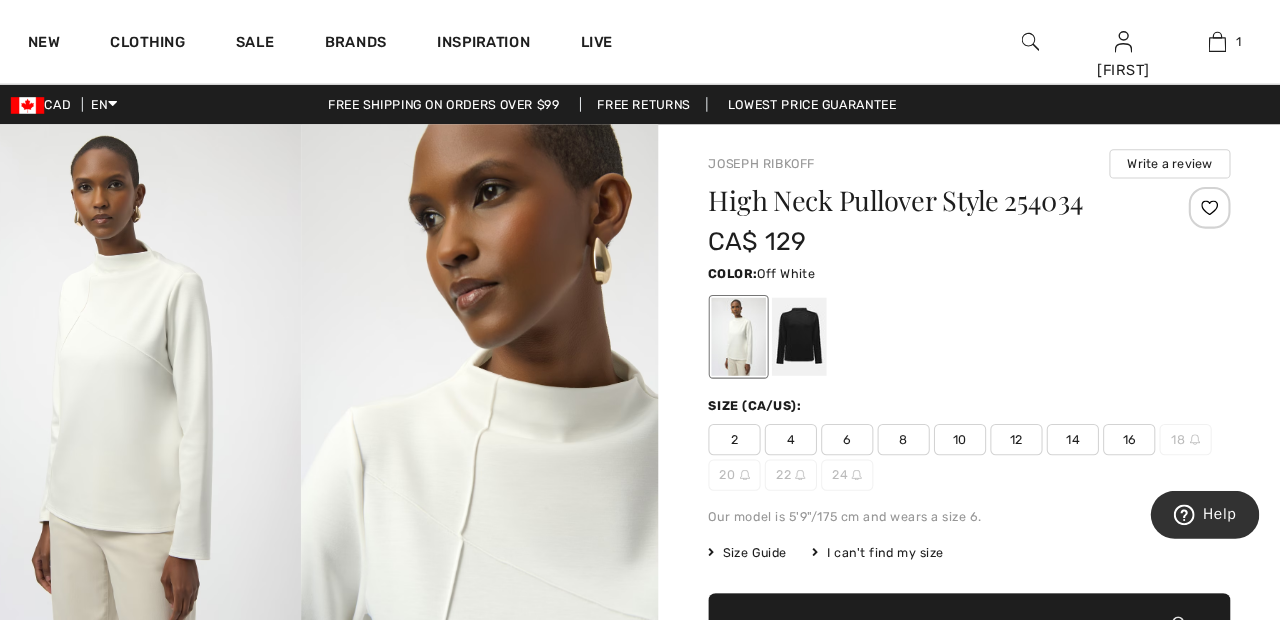 click at bounding box center (819, 322) 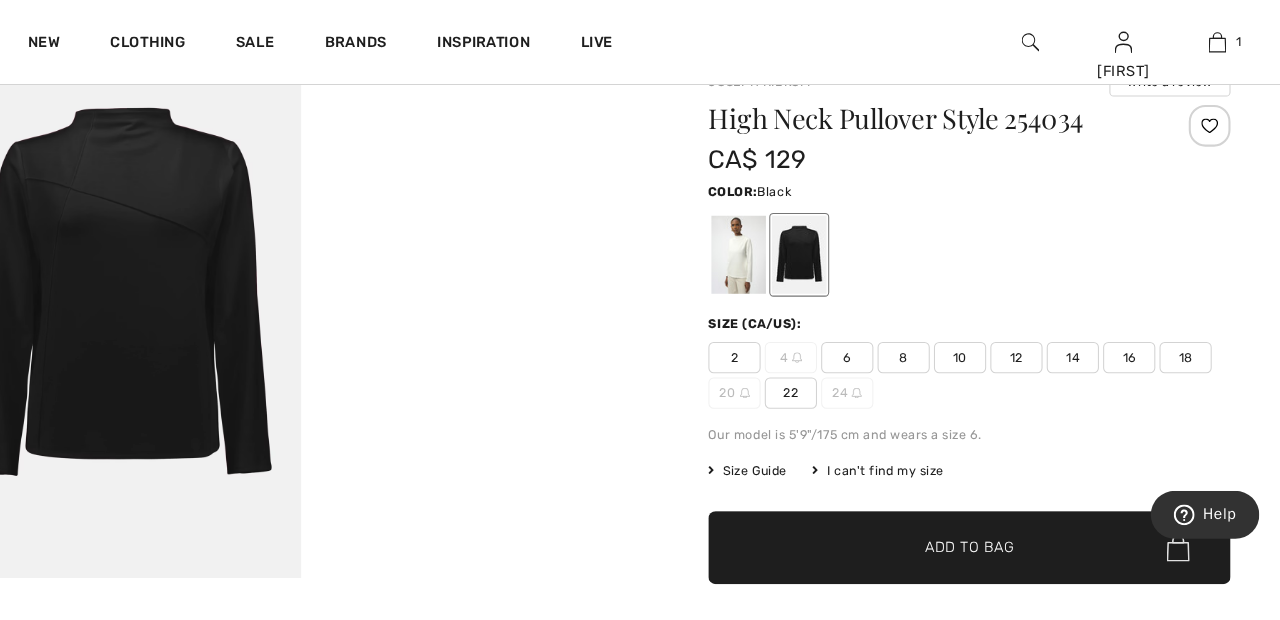 scroll, scrollTop: 0, scrollLeft: 0, axis: both 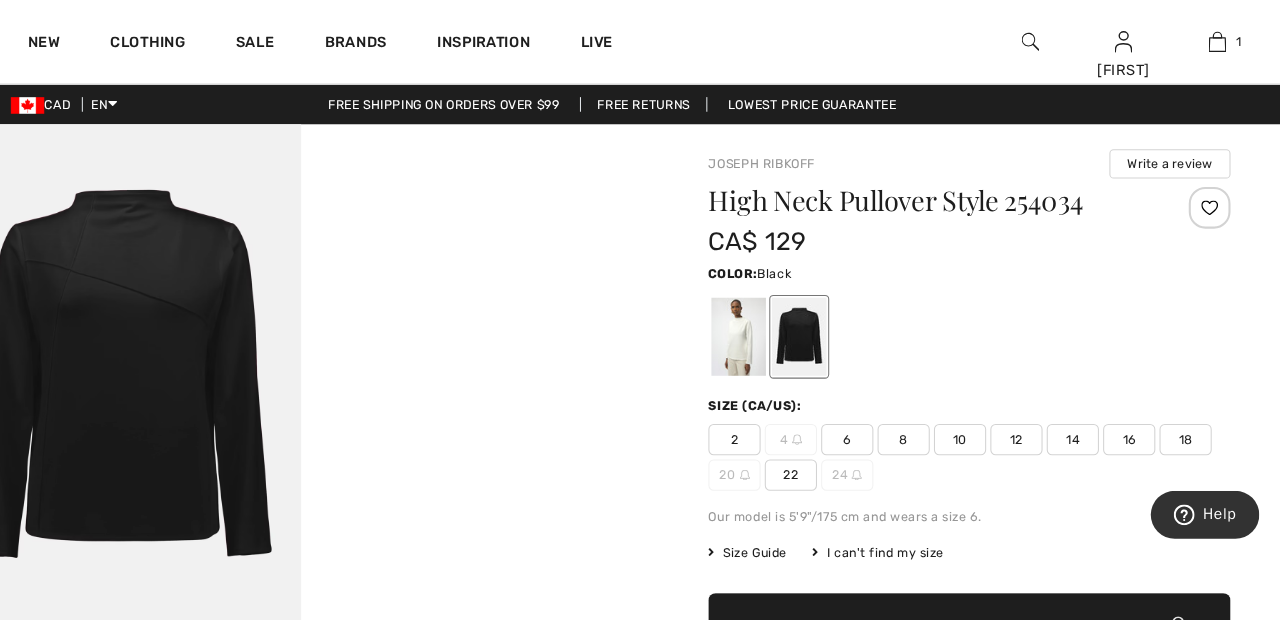 click on "Your browser does not support the video tag." at bounding box center [513, 204] 